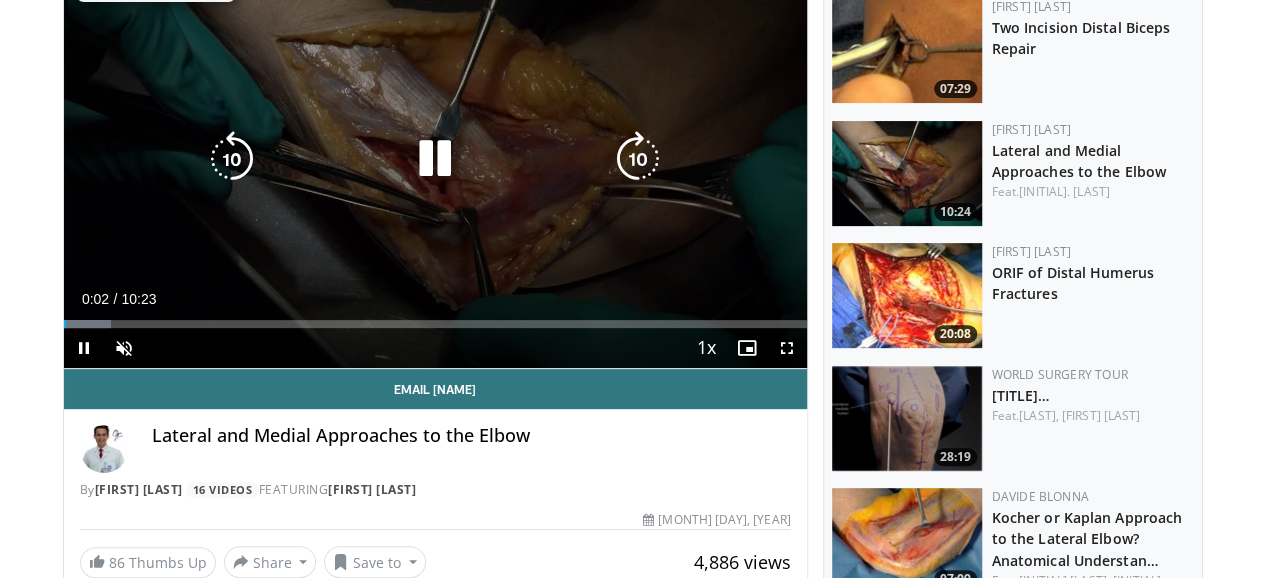 scroll, scrollTop: 100, scrollLeft: 0, axis: vertical 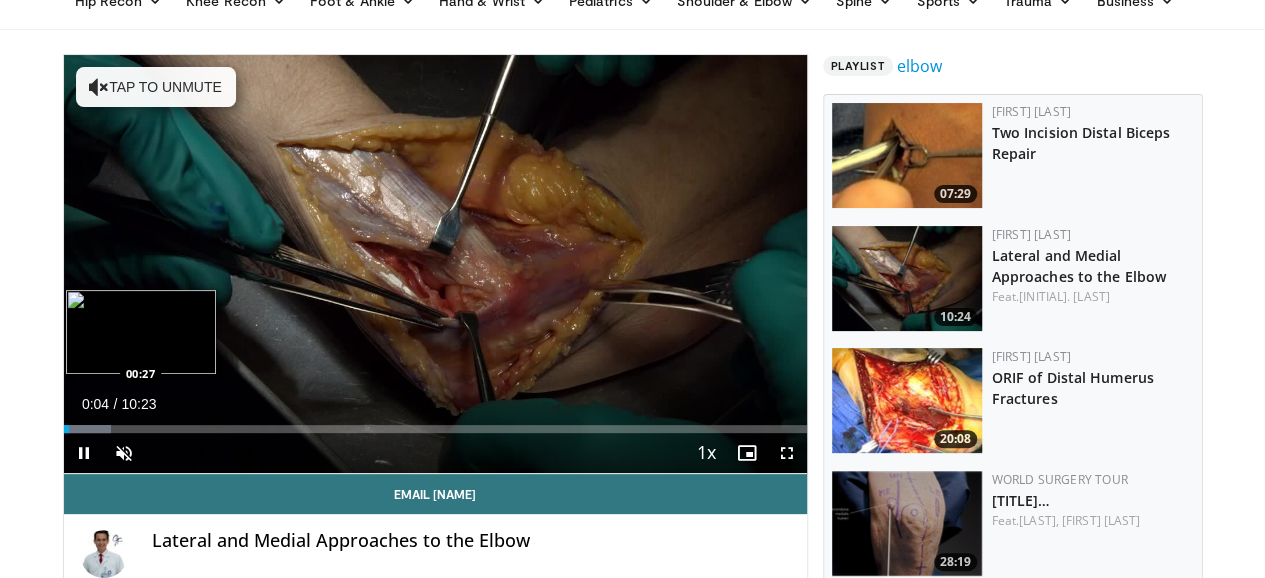 click on "Loaded :  6.36% 00:04 00:27" at bounding box center [435, 423] 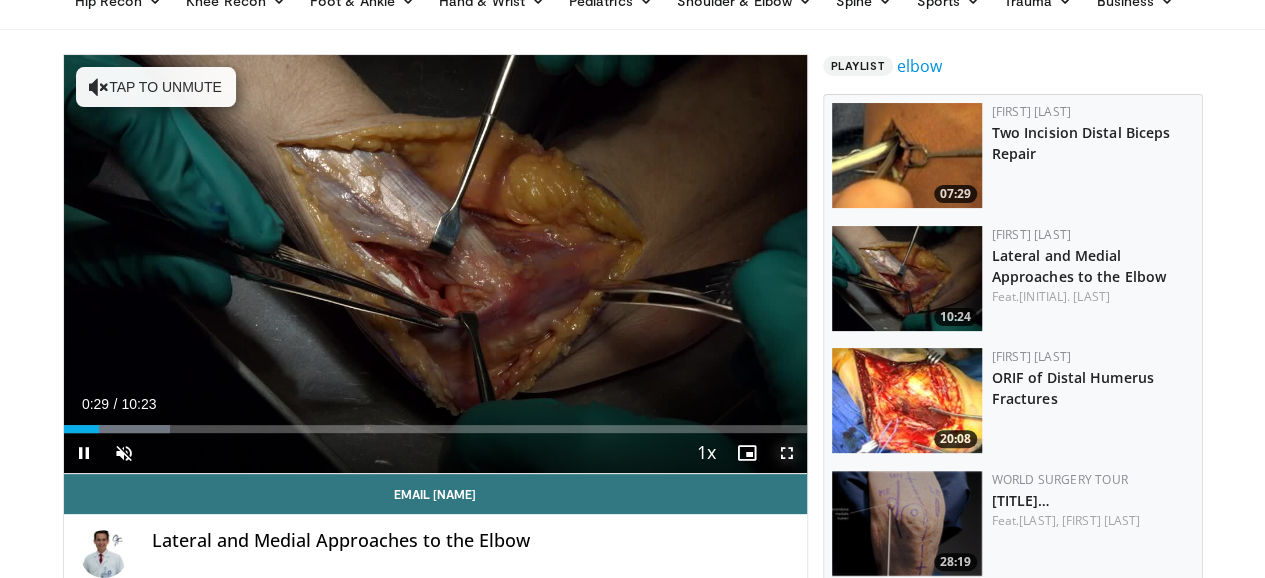 click at bounding box center [787, 453] 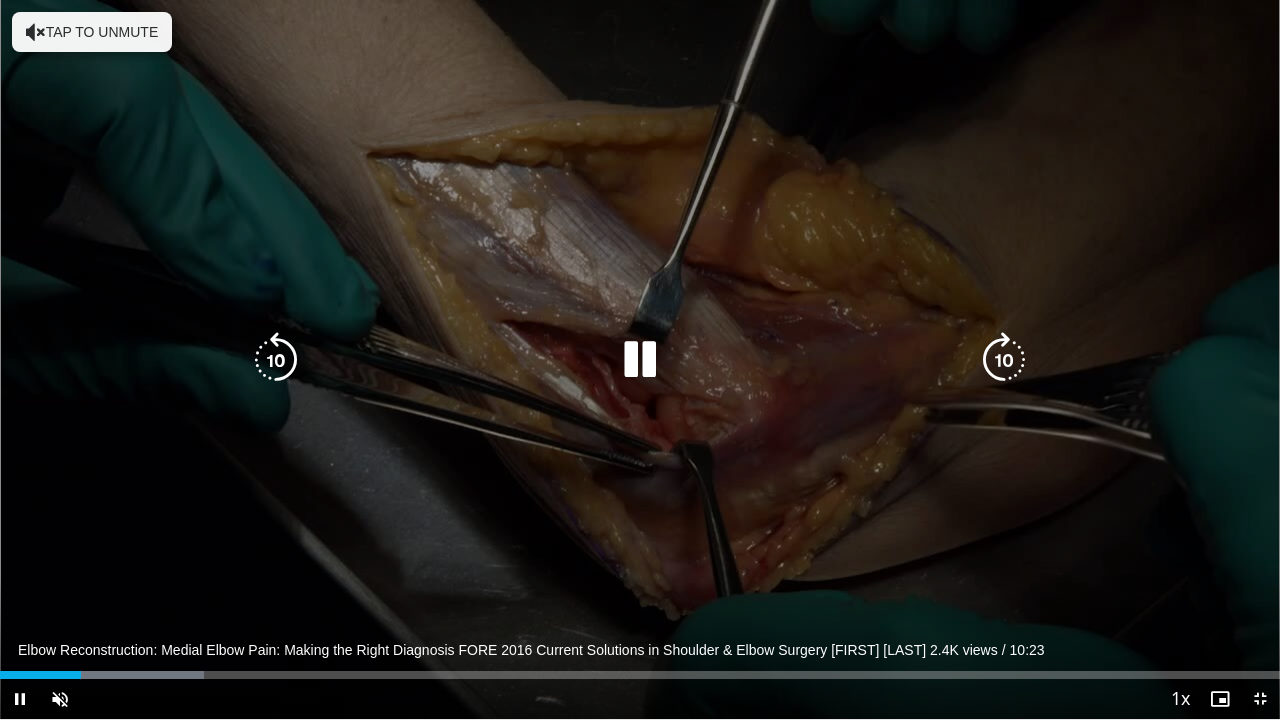 click on "Tap to unmute" at bounding box center [92, 32] 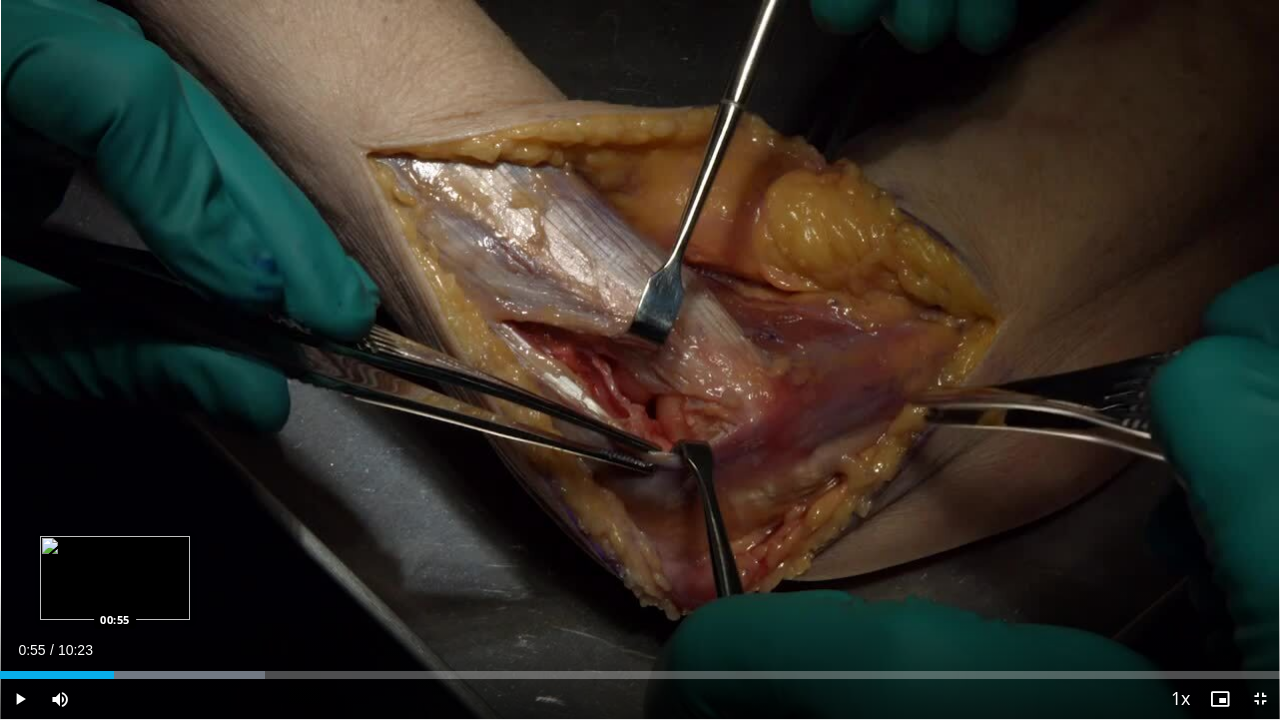 click on "00:55" at bounding box center (57, 675) 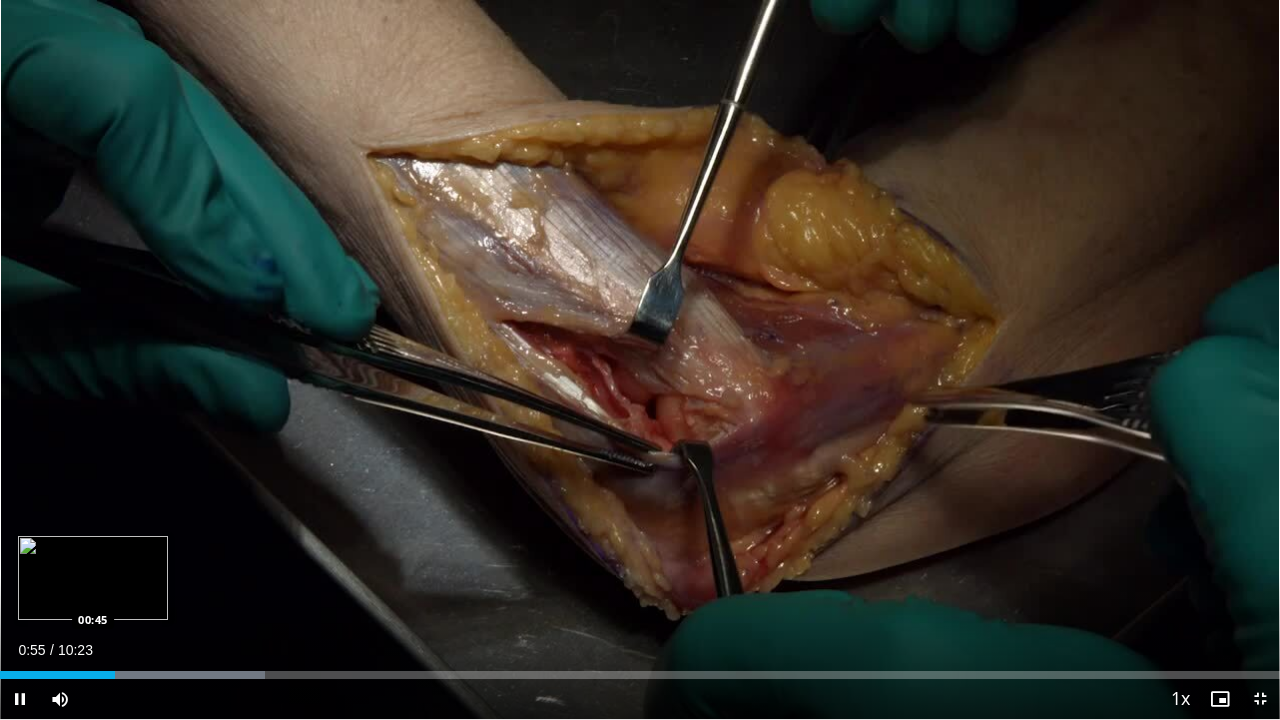 click on "Loaded :  20.68% 00:55 00:45" at bounding box center [640, 675] 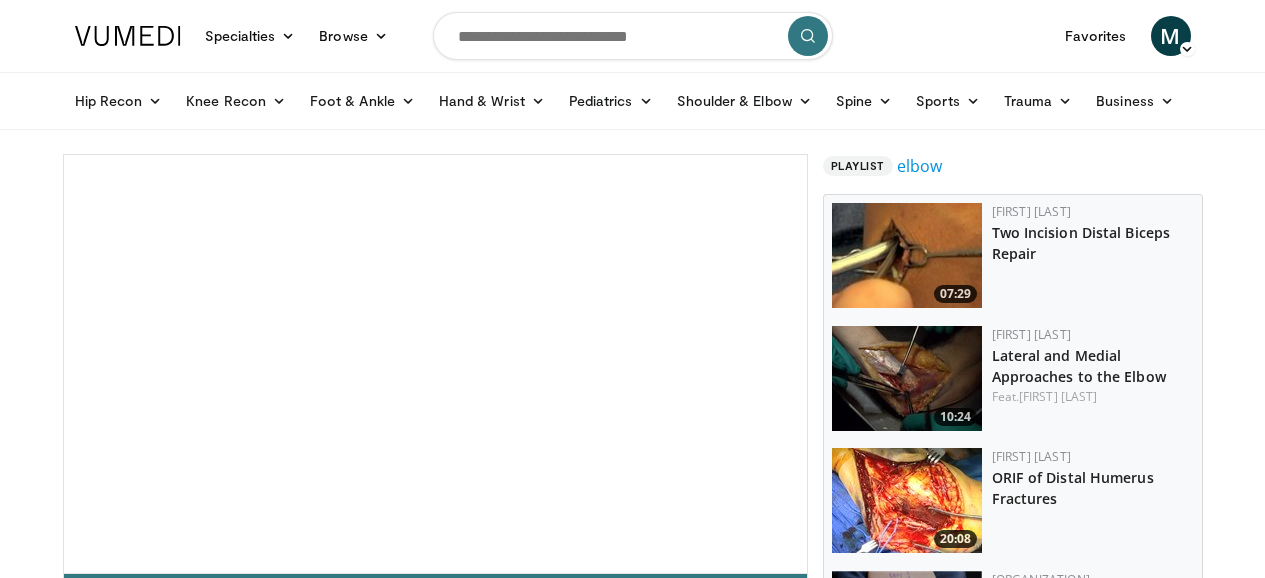 scroll, scrollTop: 0, scrollLeft: 0, axis: both 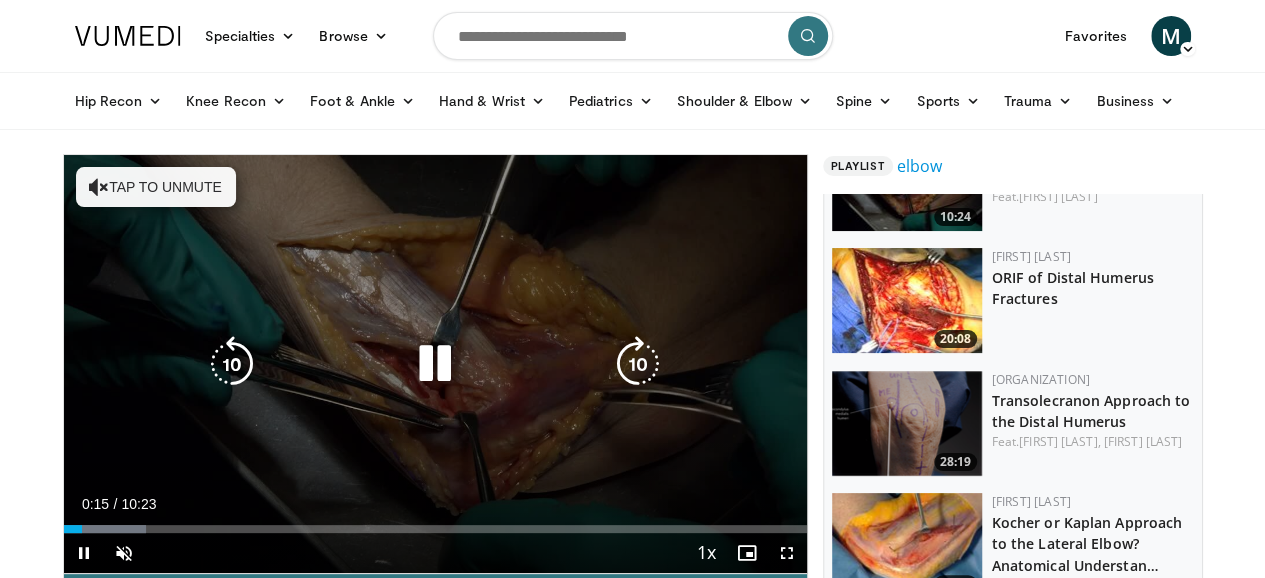 click at bounding box center [435, 364] 